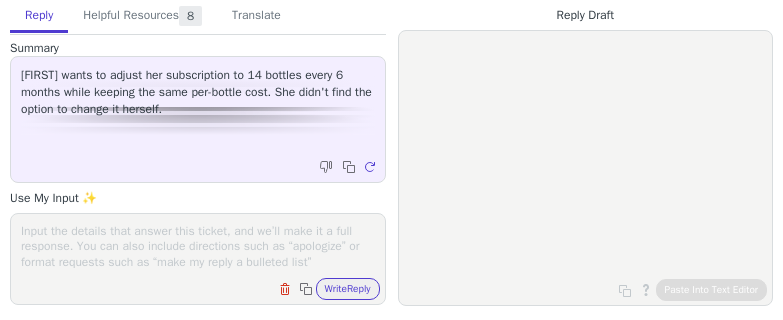 scroll, scrollTop: 0, scrollLeft: 0, axis: both 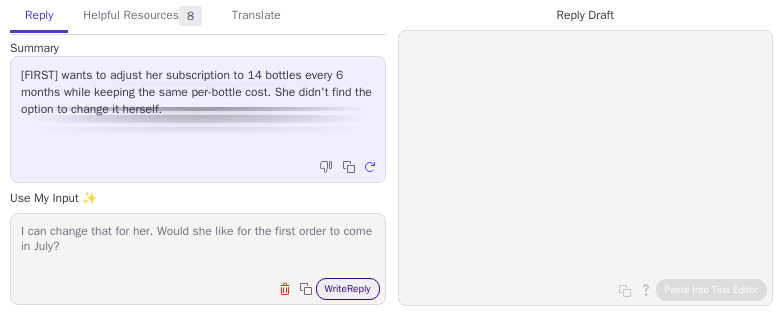 type on "I can change that for her. Would she like for the first order to come in July?" 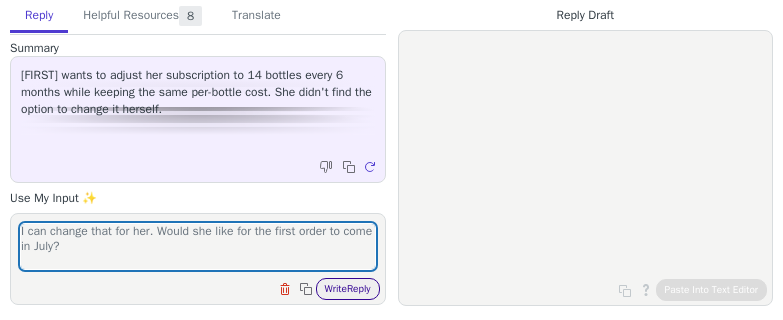 click on "Write  Reply" at bounding box center [348, 289] 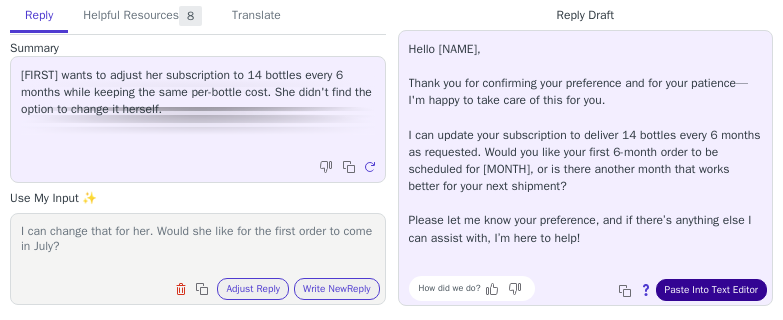 click on "Paste Into Text Editor" at bounding box center (711, 290) 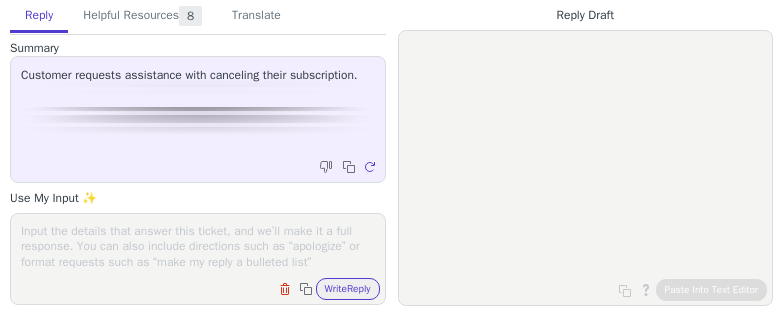 scroll, scrollTop: 0, scrollLeft: 0, axis: both 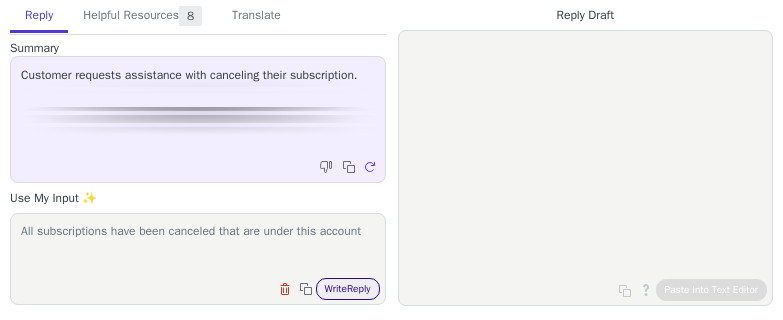 type on "All subscriptions have been canceled that are under this account" 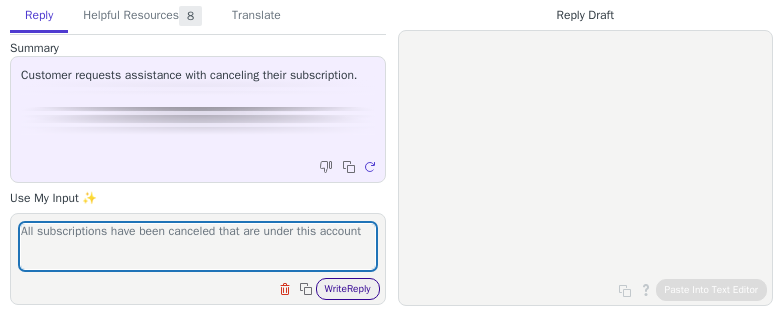 click on "Write  Reply" at bounding box center (348, 289) 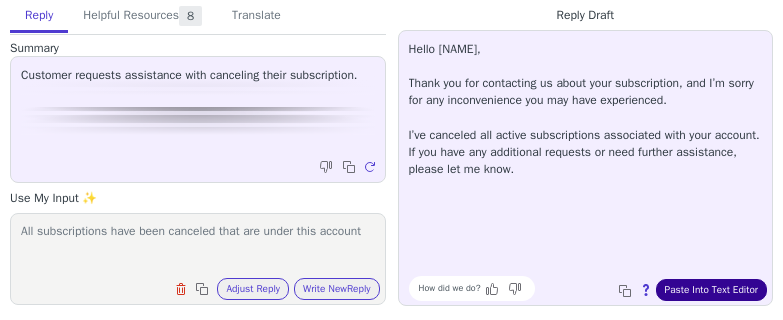 click on "Paste Into Text Editor" at bounding box center [711, 290] 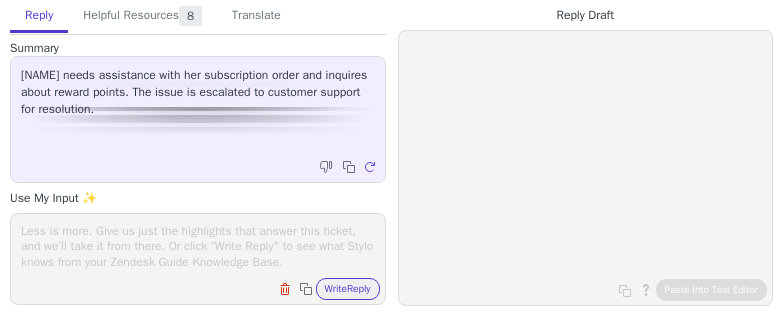 scroll, scrollTop: 0, scrollLeft: 0, axis: both 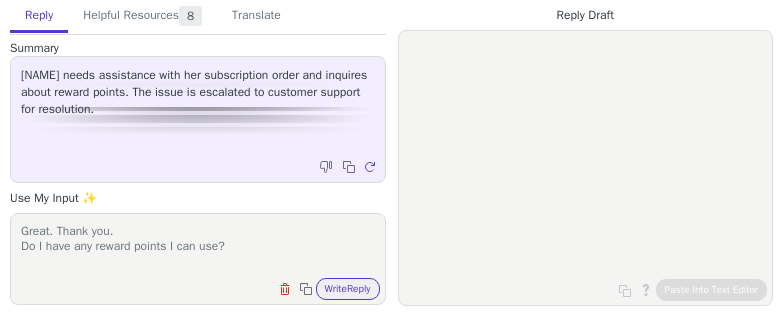 drag, startPoint x: 128, startPoint y: 226, endPoint x: 13, endPoint y: 228, distance: 115.01739 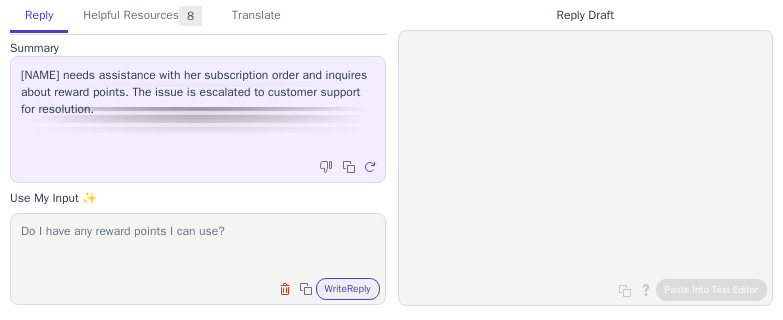 click on "Do I have any reward points I can use?" at bounding box center [198, 246] 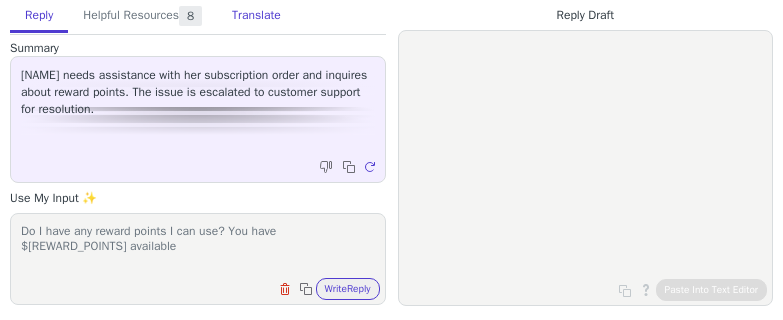 scroll, scrollTop: 0, scrollLeft: 0, axis: both 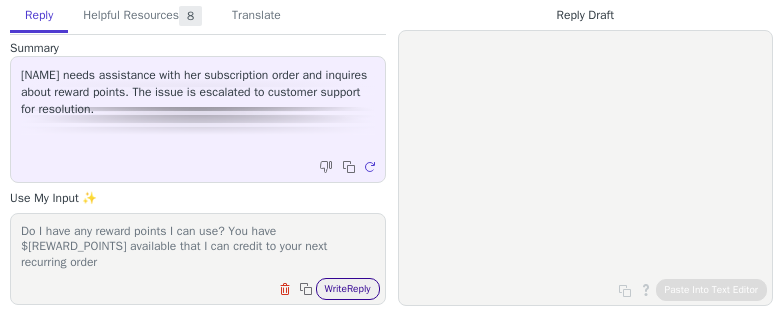 click on "Write  Reply" at bounding box center [348, 289] 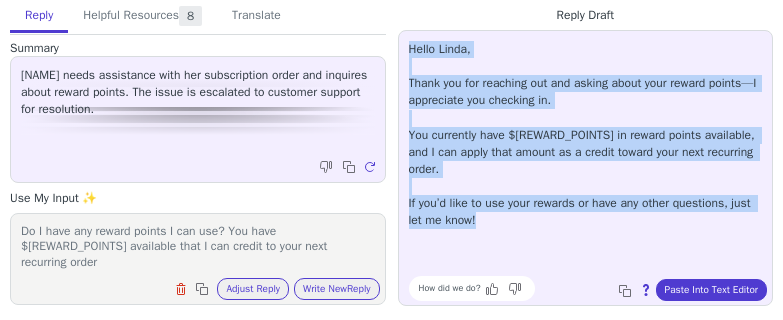 drag, startPoint x: 520, startPoint y: 204, endPoint x: 406, endPoint y: 43, distance: 197.27393 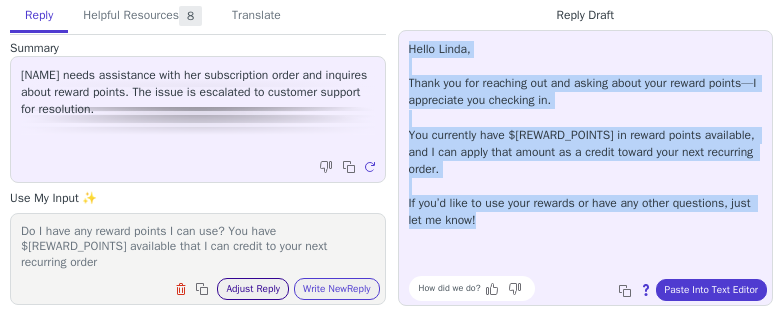 click on "Adjust Reply" at bounding box center (253, 289) 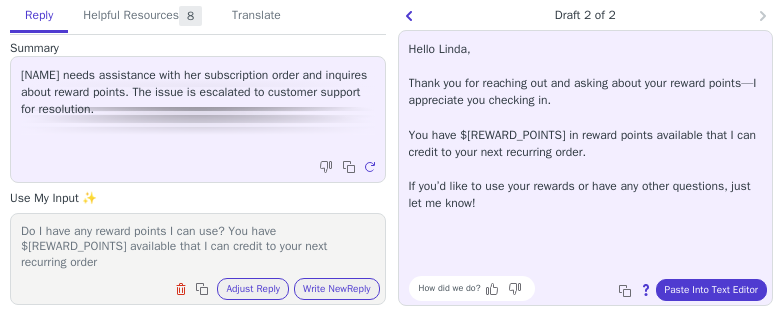click on "Do I have any reward points I can use? You have $[REWARD_POINTS] available that I can credit to your next recurring order" at bounding box center [198, 246] 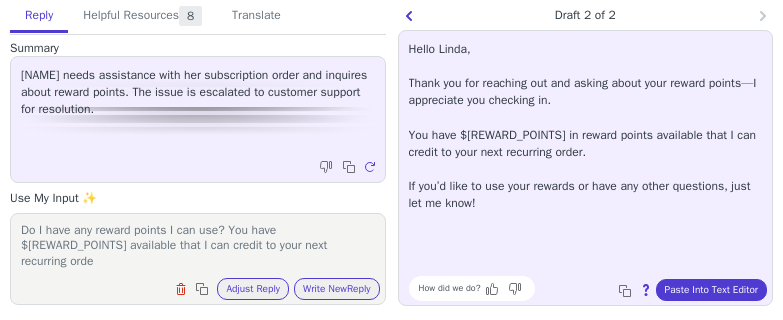 scroll, scrollTop: 1, scrollLeft: 0, axis: vertical 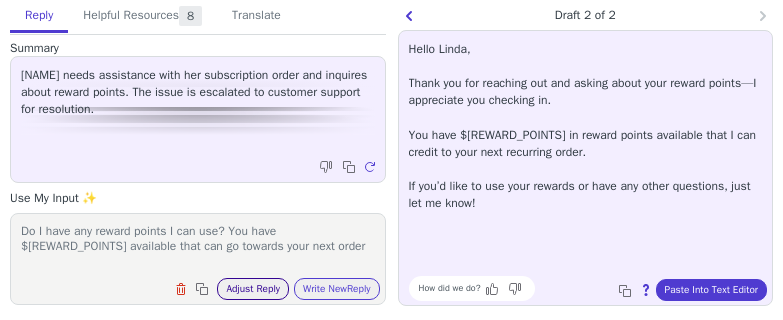 type on "Do I have any reward points I can use? You have $[REWARD_POINTS] available that can go towards your next order" 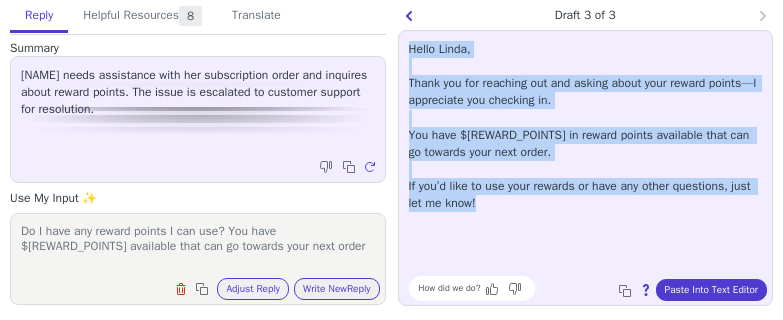 drag, startPoint x: 512, startPoint y: 202, endPoint x: 403, endPoint y: 54, distance: 183.80696 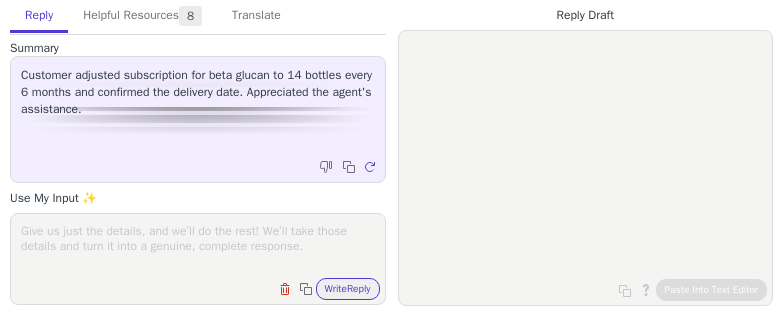 scroll, scrollTop: 0, scrollLeft: 0, axis: both 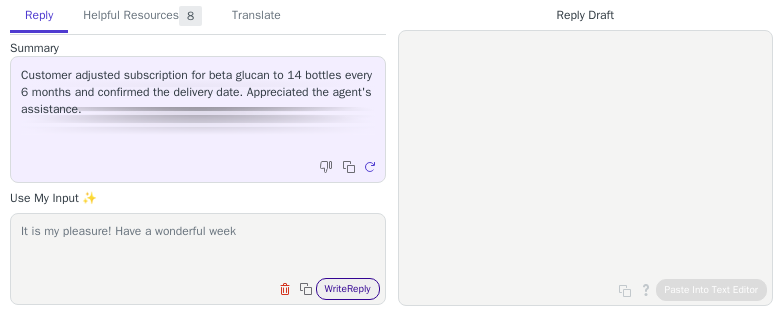 type on "It is my pleasure! Have a wonderful week" 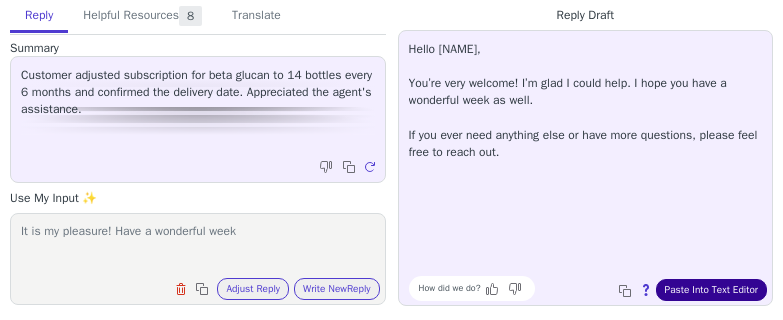 click on "Paste Into Text Editor" at bounding box center [711, 290] 